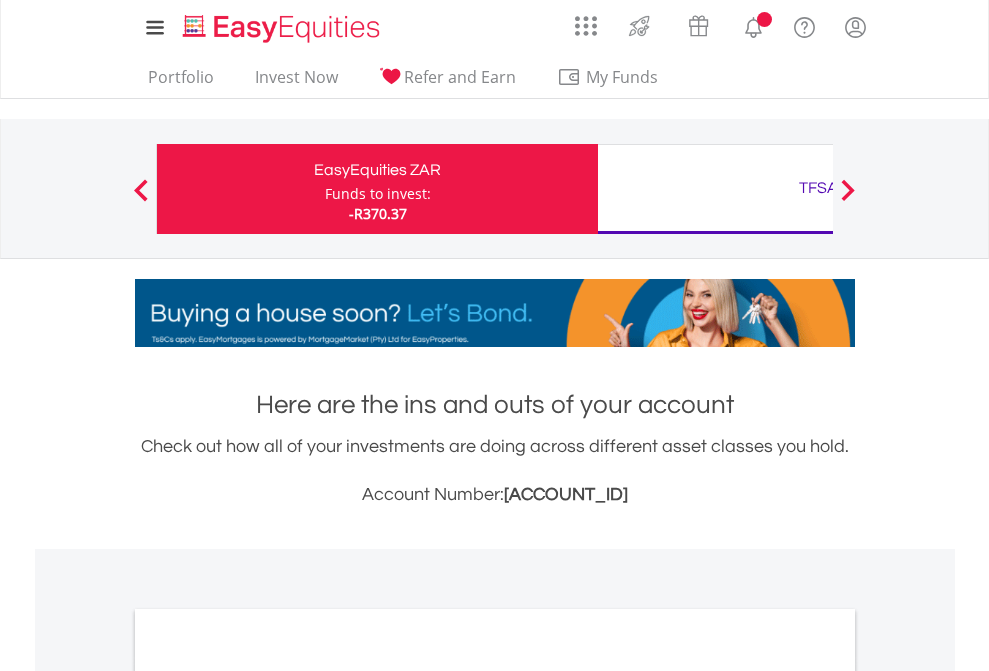 scroll, scrollTop: 0, scrollLeft: 0, axis: both 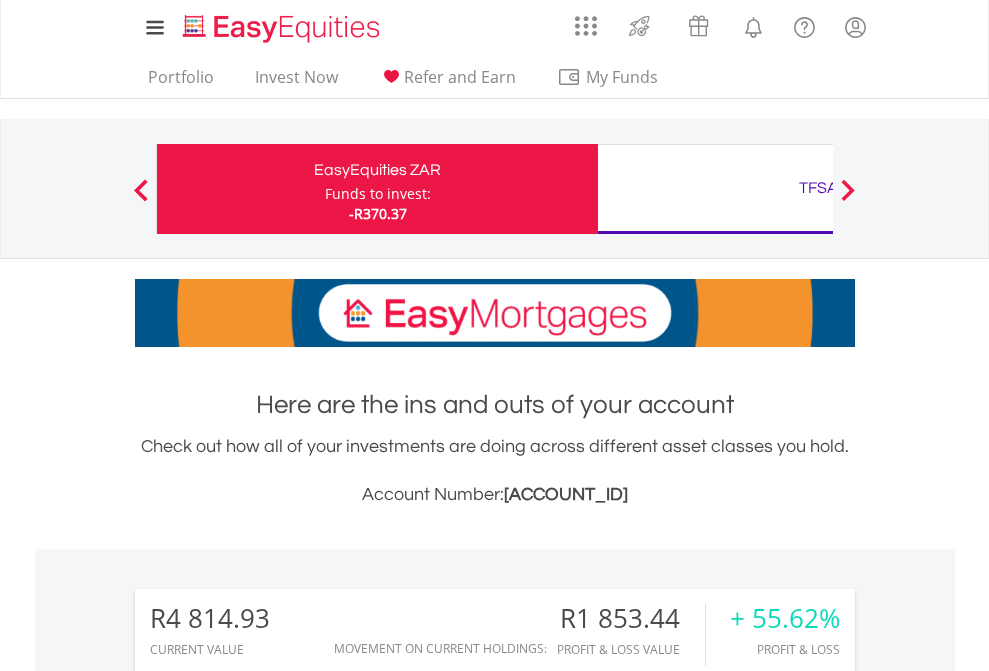 click on "Funds to invest:" at bounding box center (378, 194) 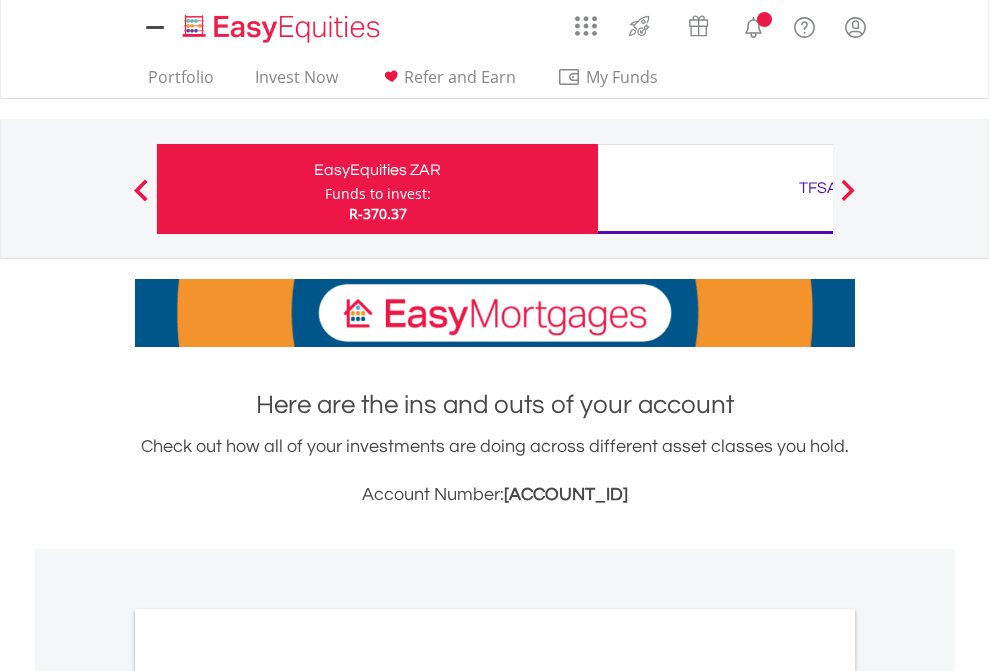scroll, scrollTop: 0, scrollLeft: 0, axis: both 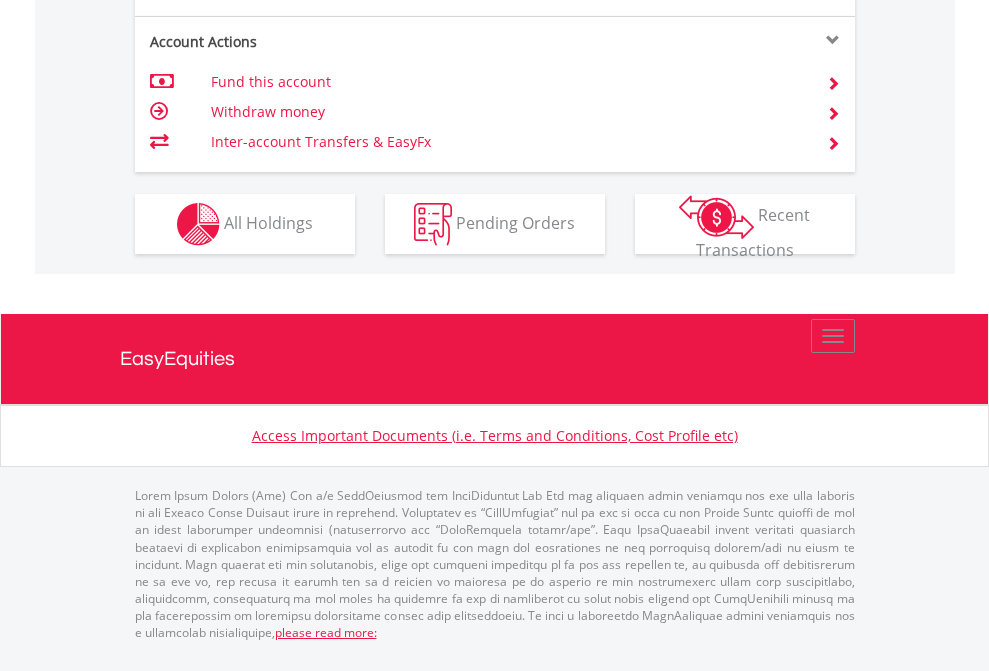 click on "Investment types" at bounding box center (706, -337) 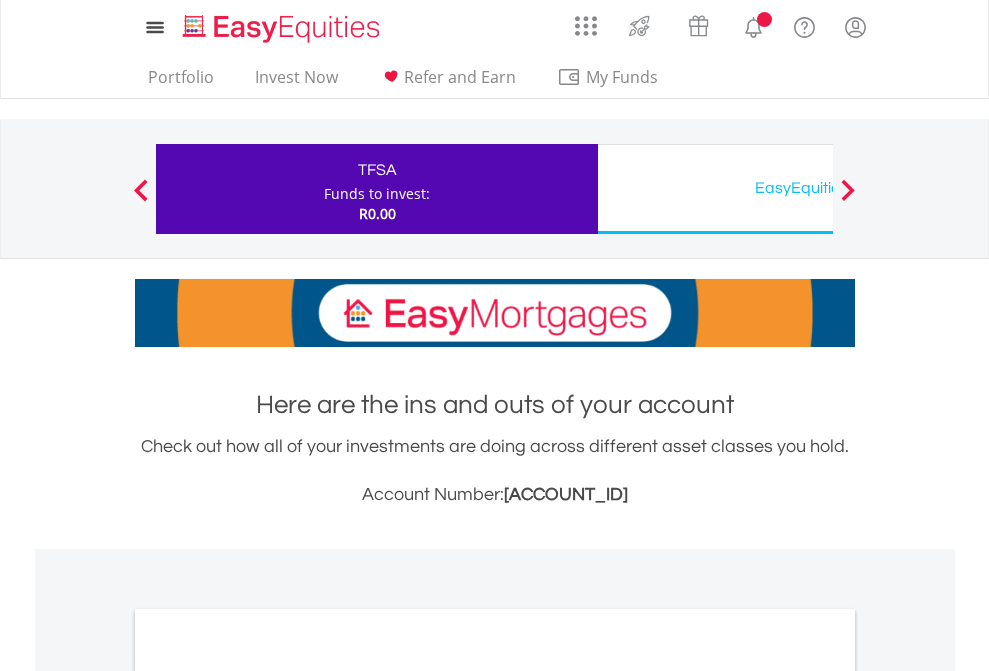 scroll, scrollTop: 0, scrollLeft: 0, axis: both 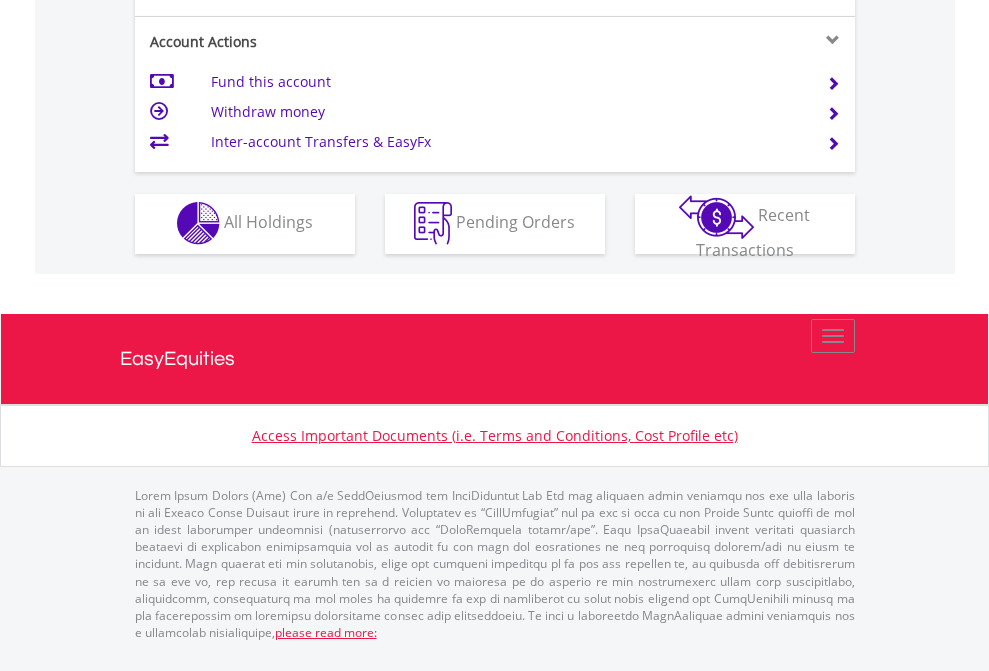 click on "Investment types" at bounding box center [706, -353] 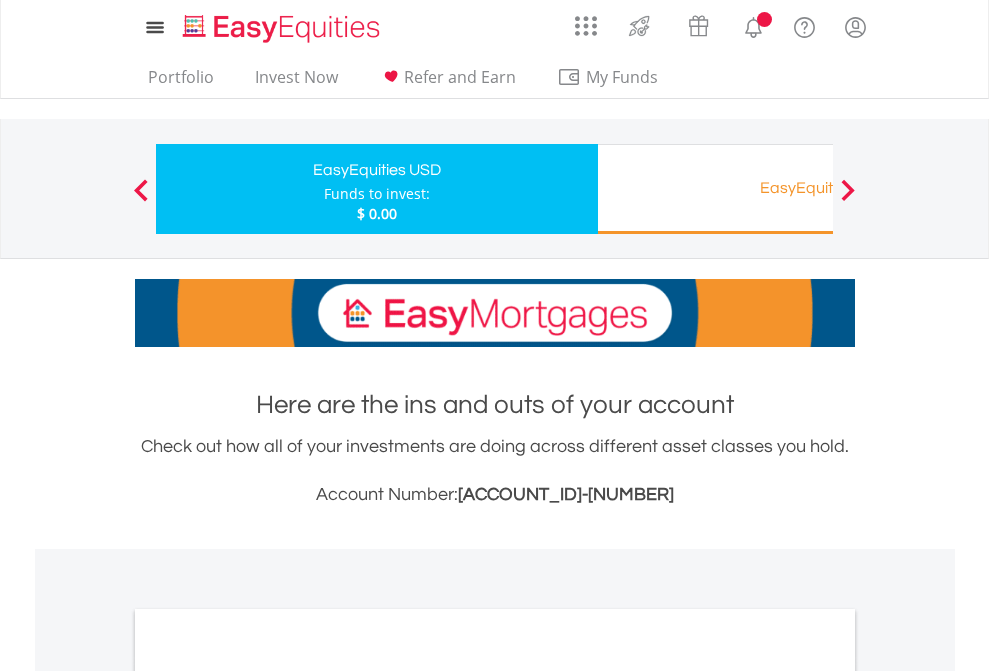 scroll, scrollTop: 0, scrollLeft: 0, axis: both 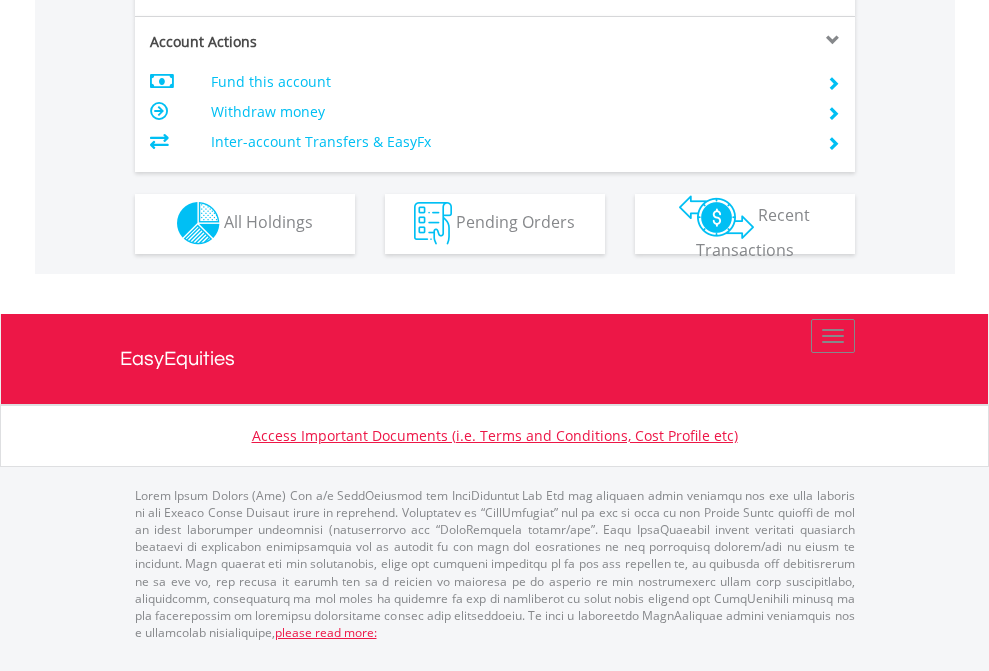 click on "Investment types" at bounding box center (706, -353) 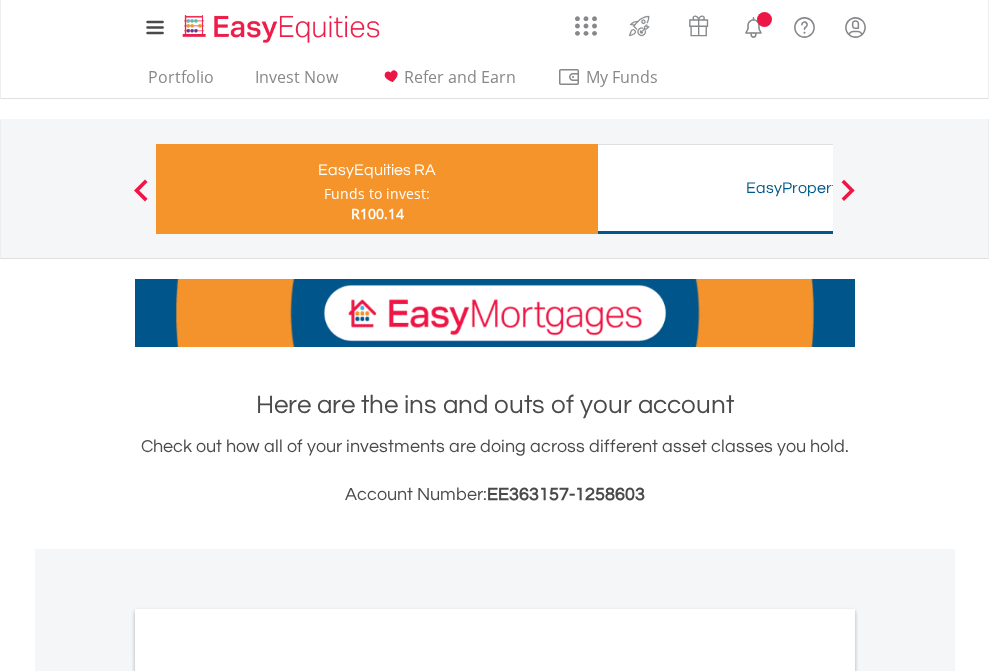 scroll, scrollTop: 0, scrollLeft: 0, axis: both 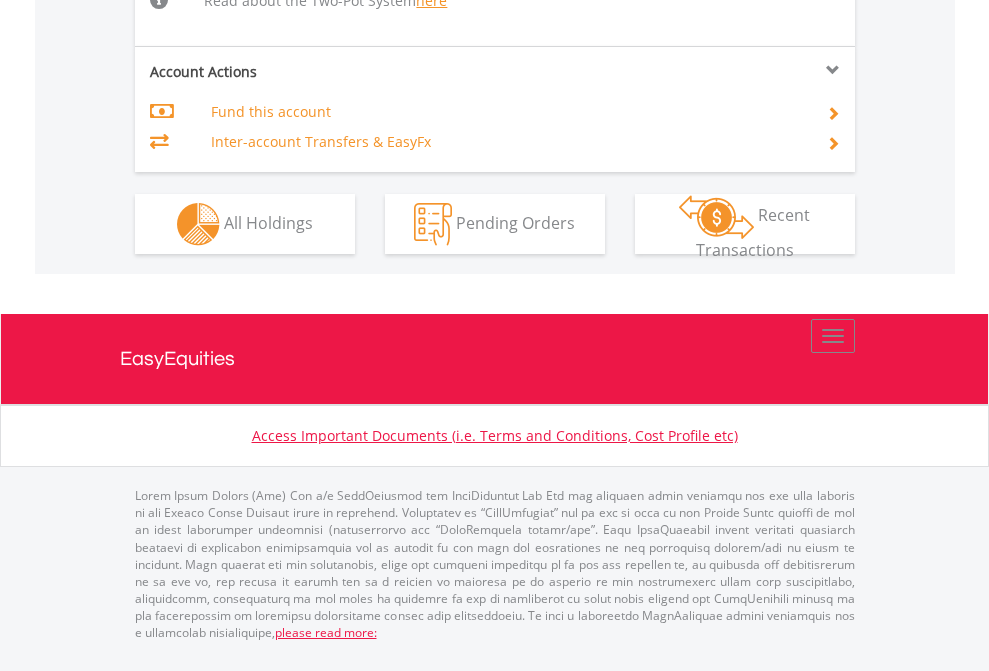 click on "Investment types" at bounding box center (706, -518) 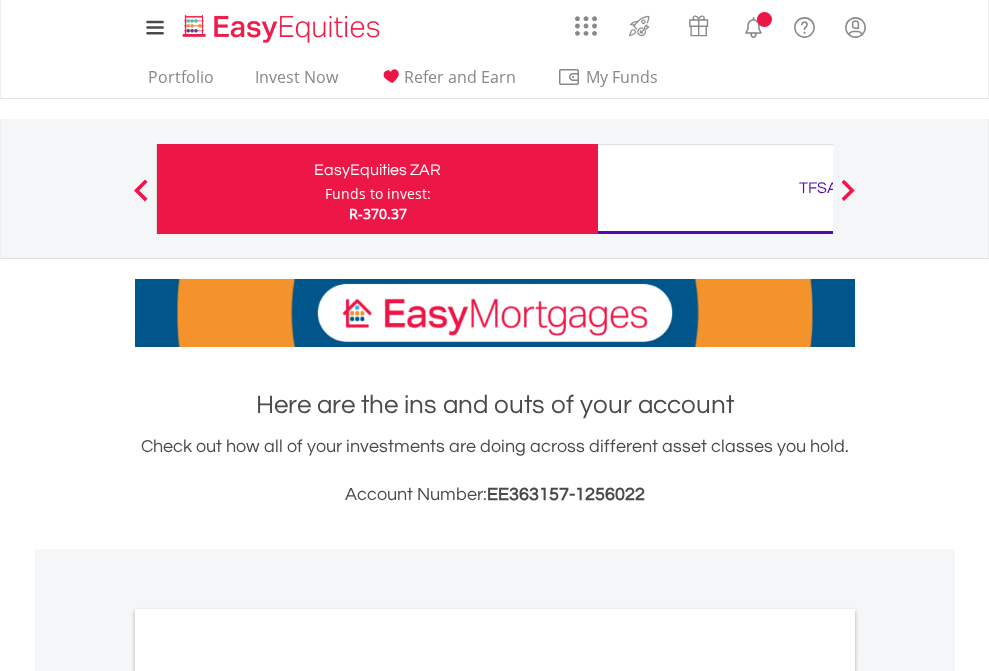 scroll, scrollTop: 0, scrollLeft: 0, axis: both 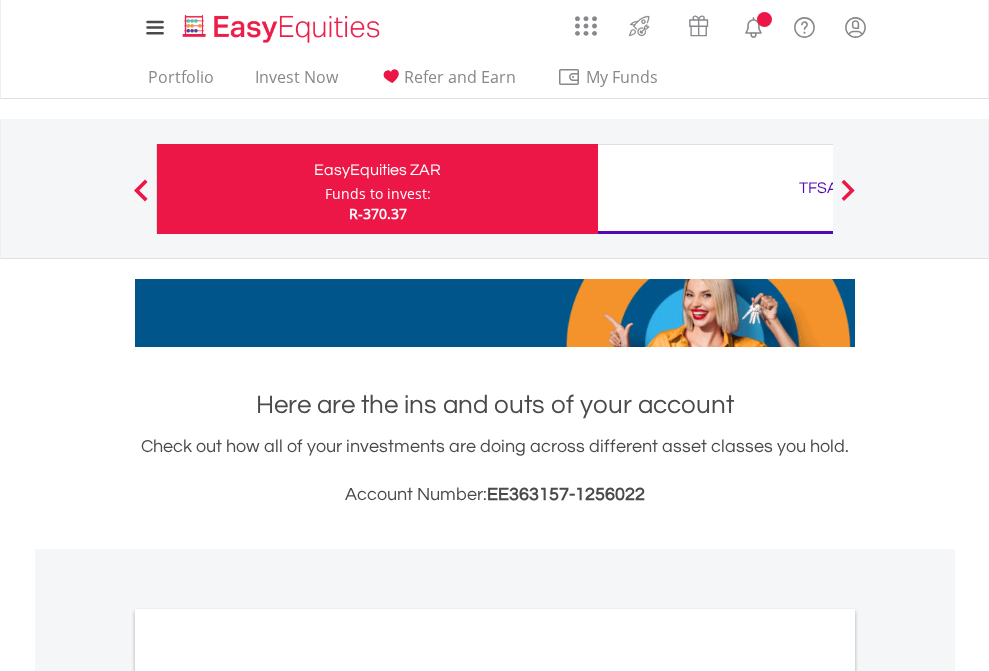 click on "All Holdings" at bounding box center (268, 1096) 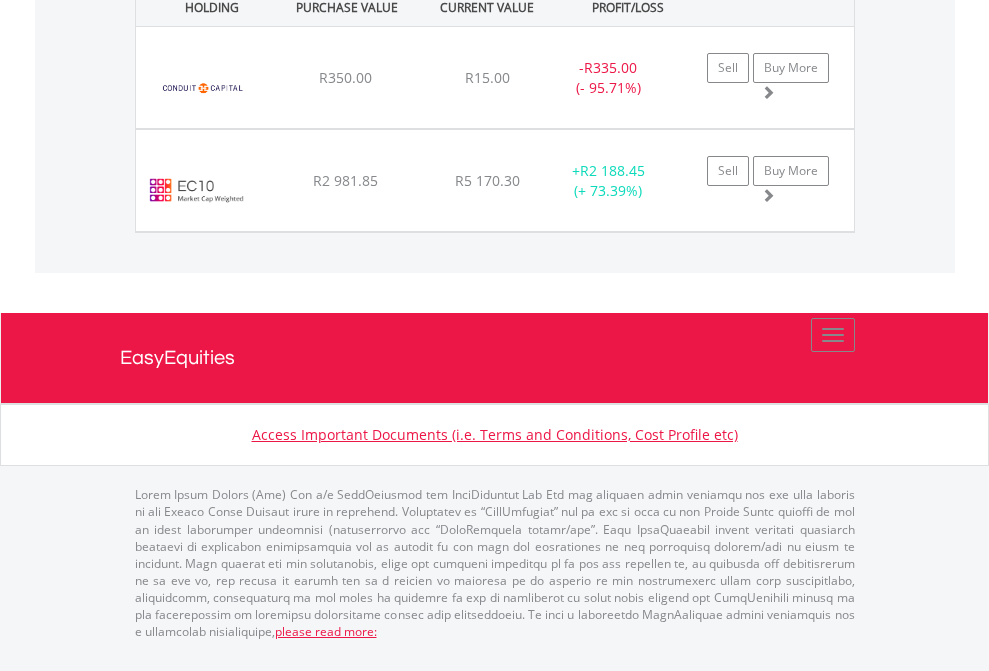 scroll, scrollTop: 2265, scrollLeft: 0, axis: vertical 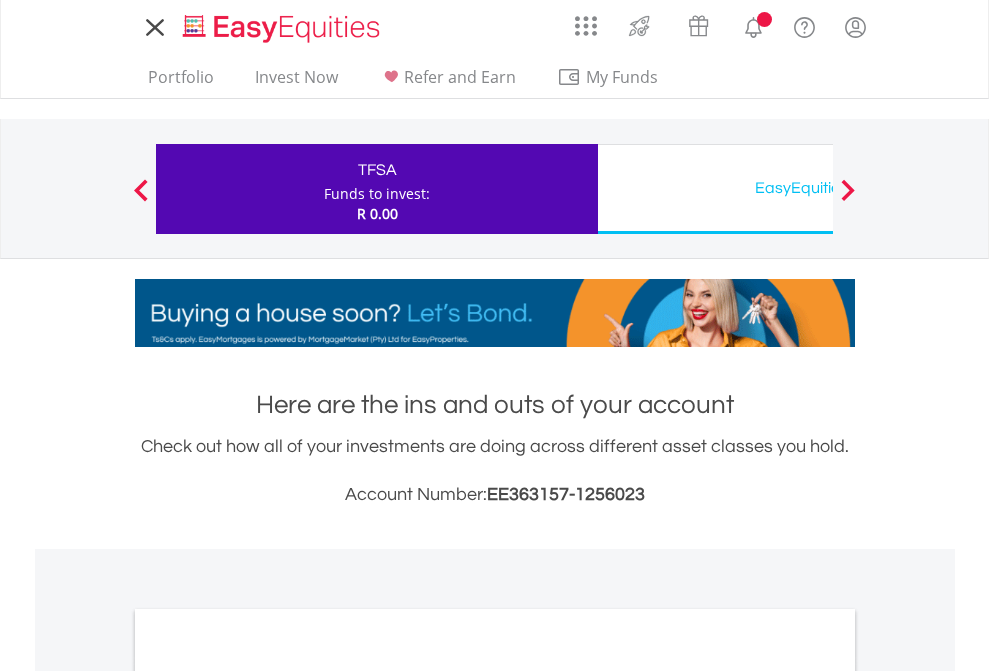 click on "All Holdings" at bounding box center (268, 1096) 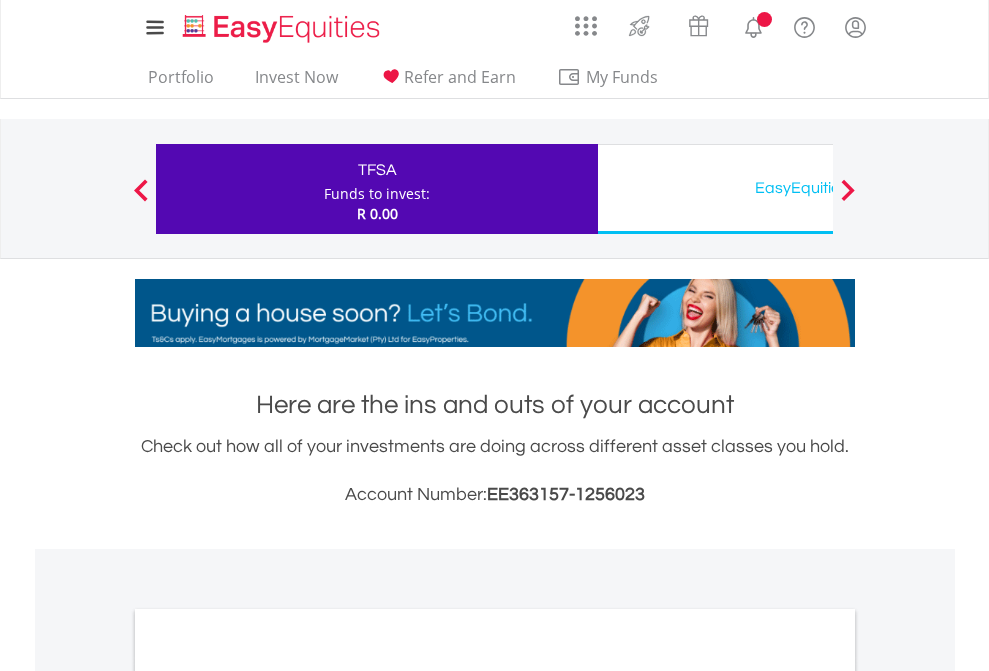 scroll, scrollTop: 1202, scrollLeft: 0, axis: vertical 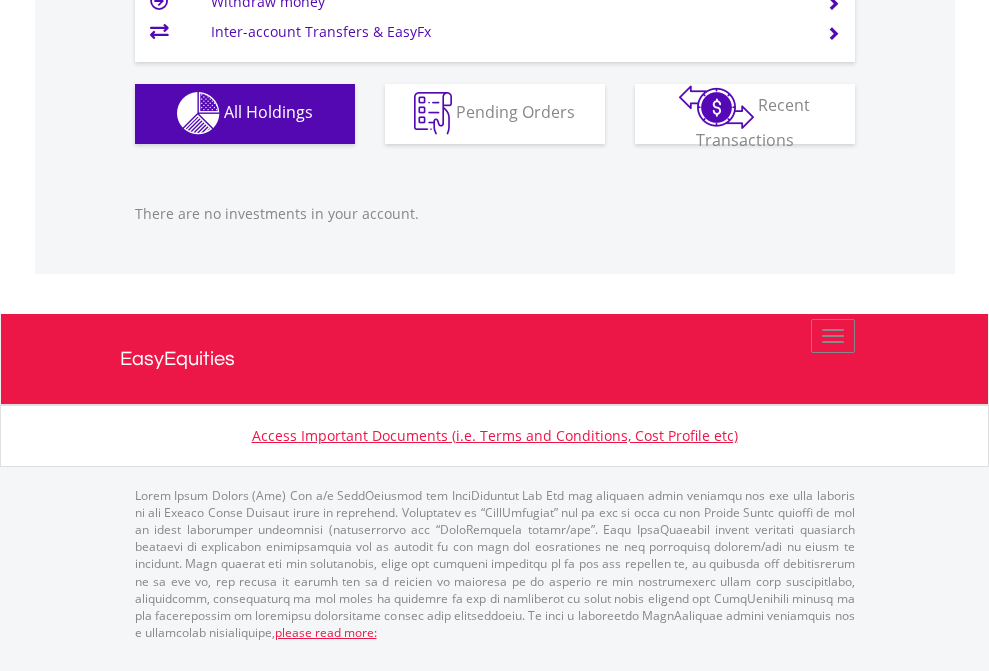 click on "EasyEquities USD" at bounding box center (818, -1142) 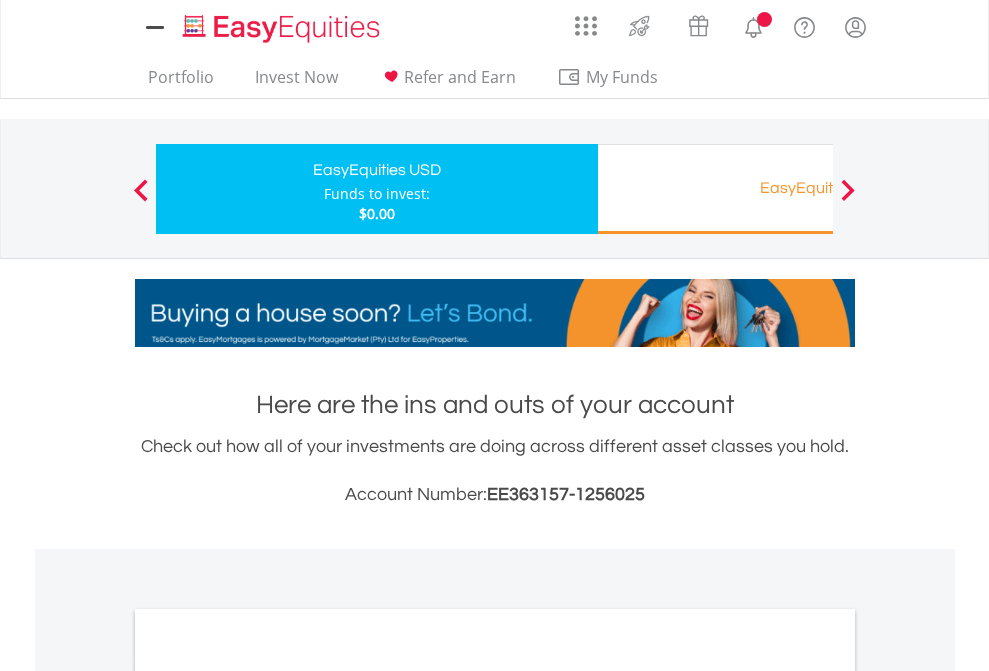 click on "All Holdings" at bounding box center [268, 1096] 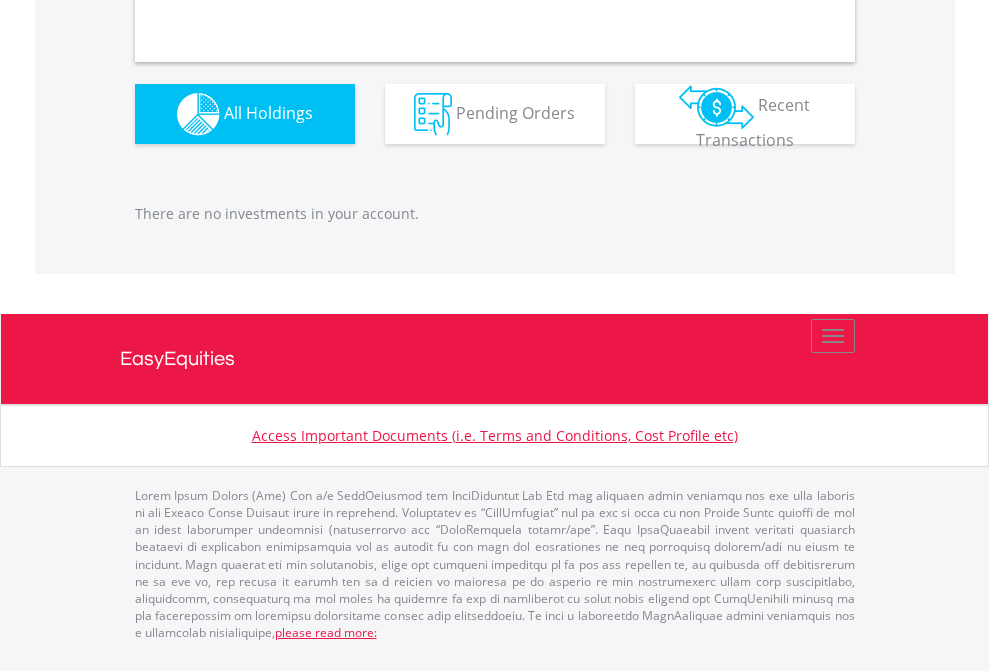 scroll, scrollTop: 1980, scrollLeft: 0, axis: vertical 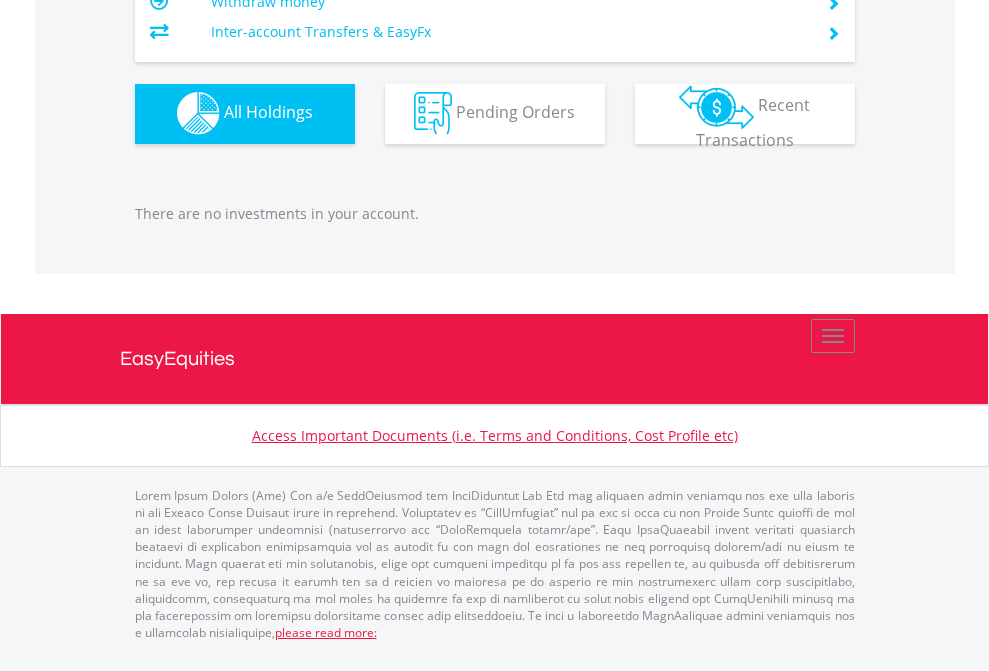 click on "EasyEquities RA" at bounding box center (818, -1142) 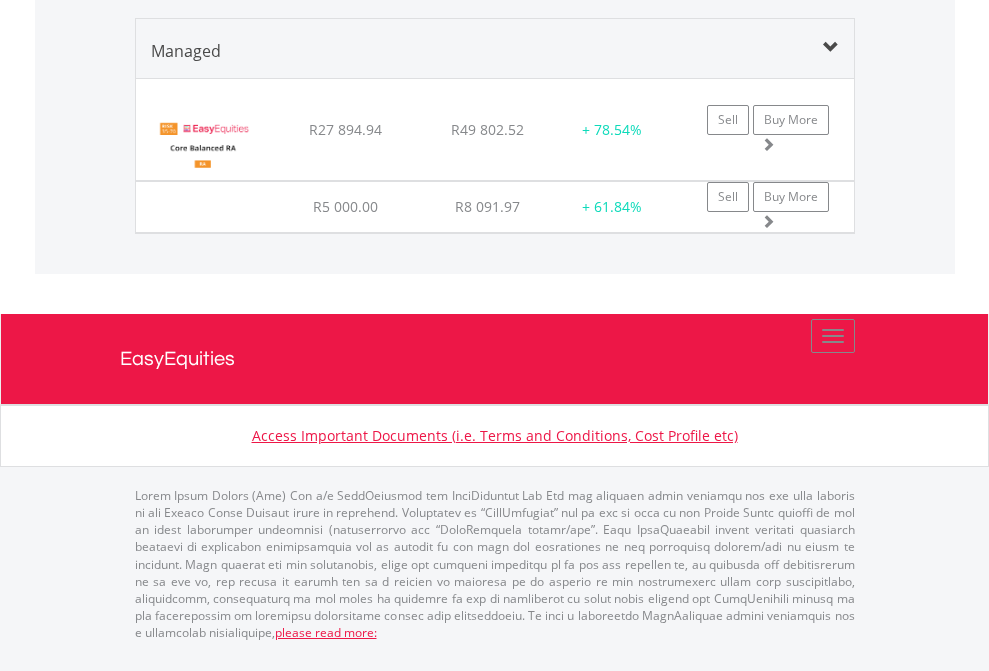 scroll, scrollTop: 1991, scrollLeft: 0, axis: vertical 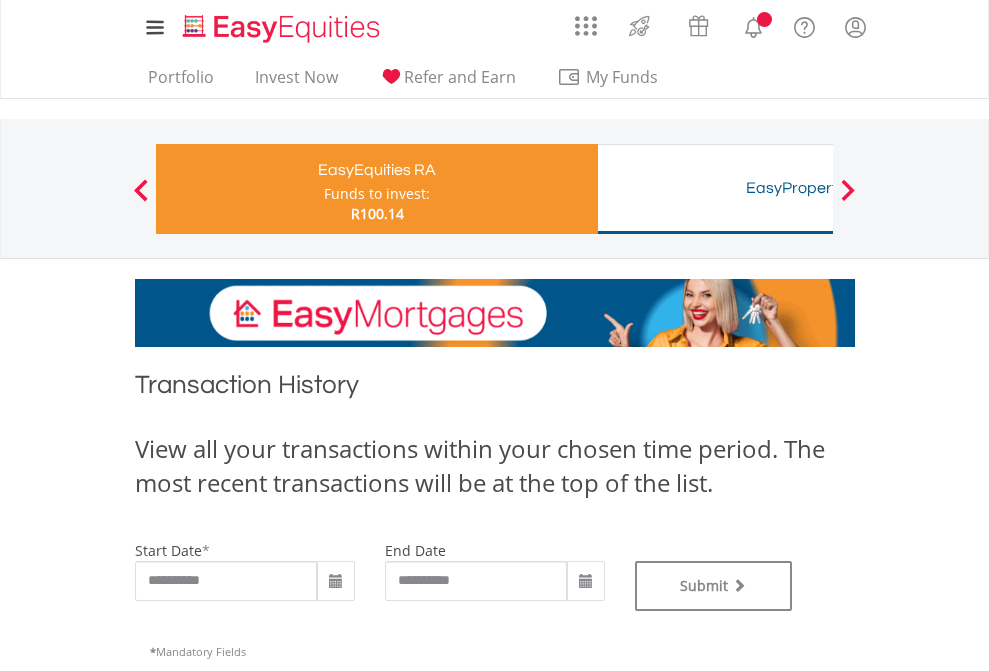 type on "**********" 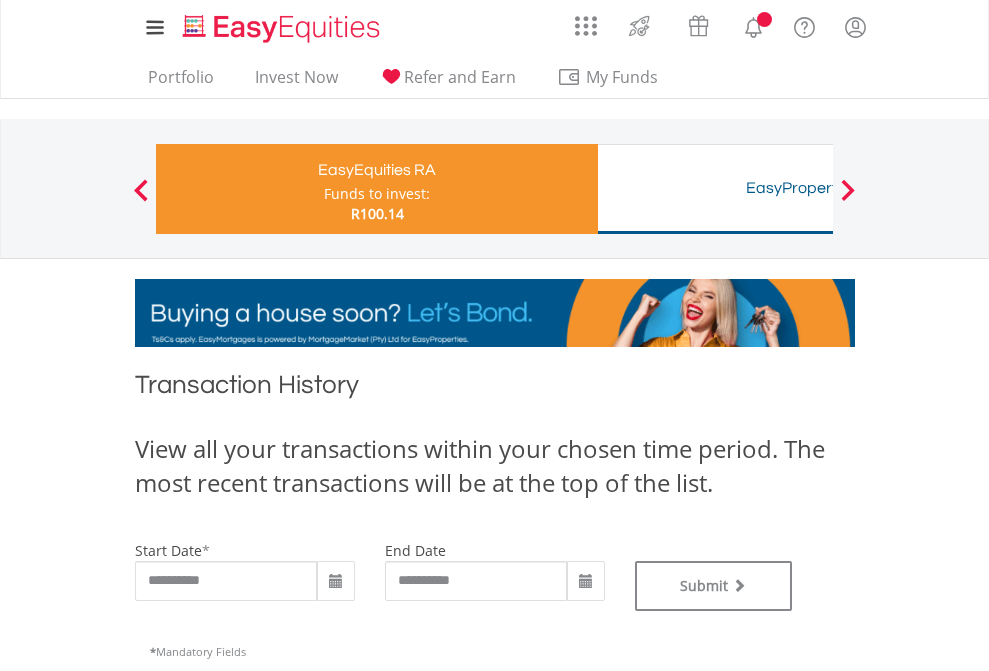 type on "**********" 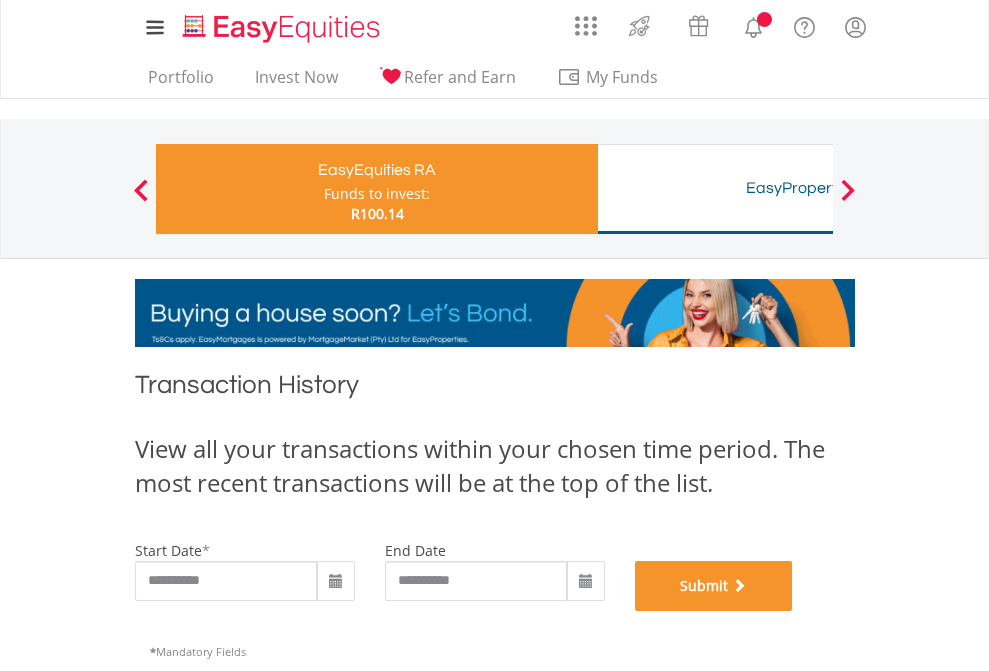 click on "Submit" at bounding box center [714, 586] 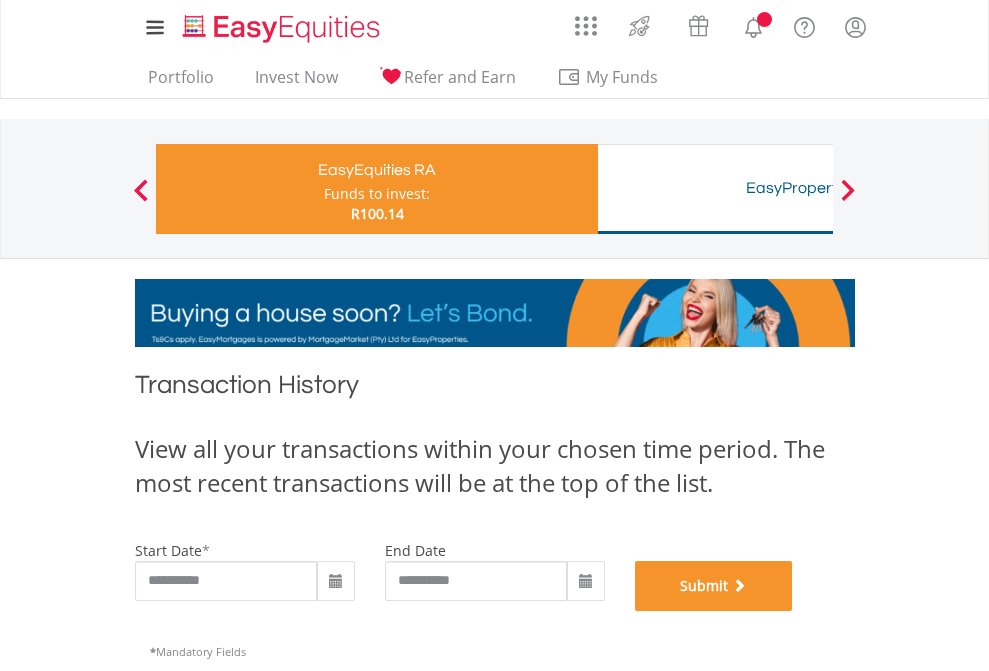 scroll, scrollTop: 811, scrollLeft: 0, axis: vertical 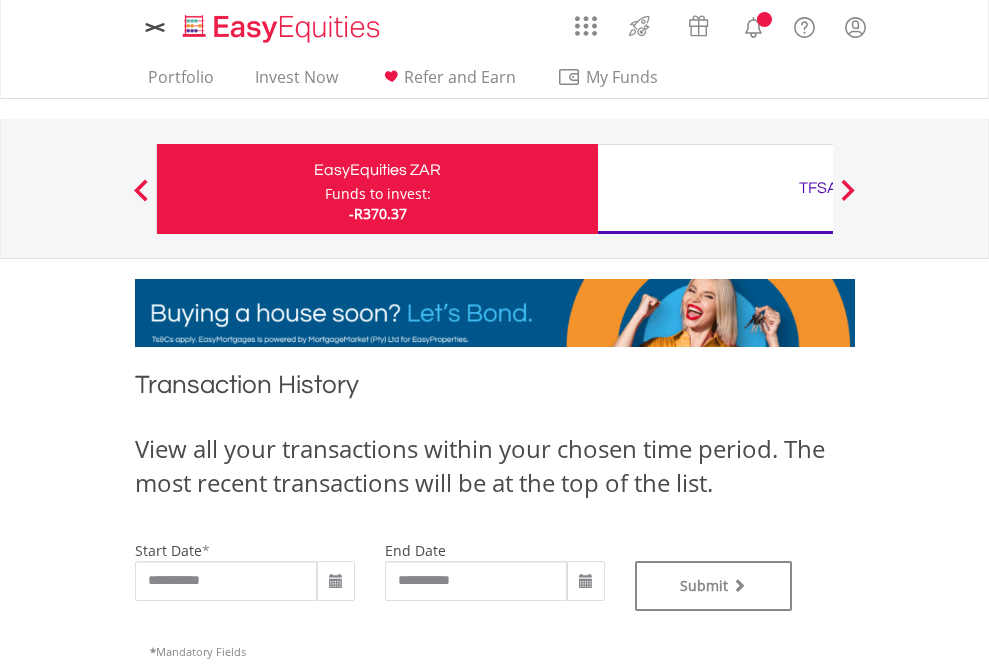 click on "TFSA" at bounding box center (818, 188) 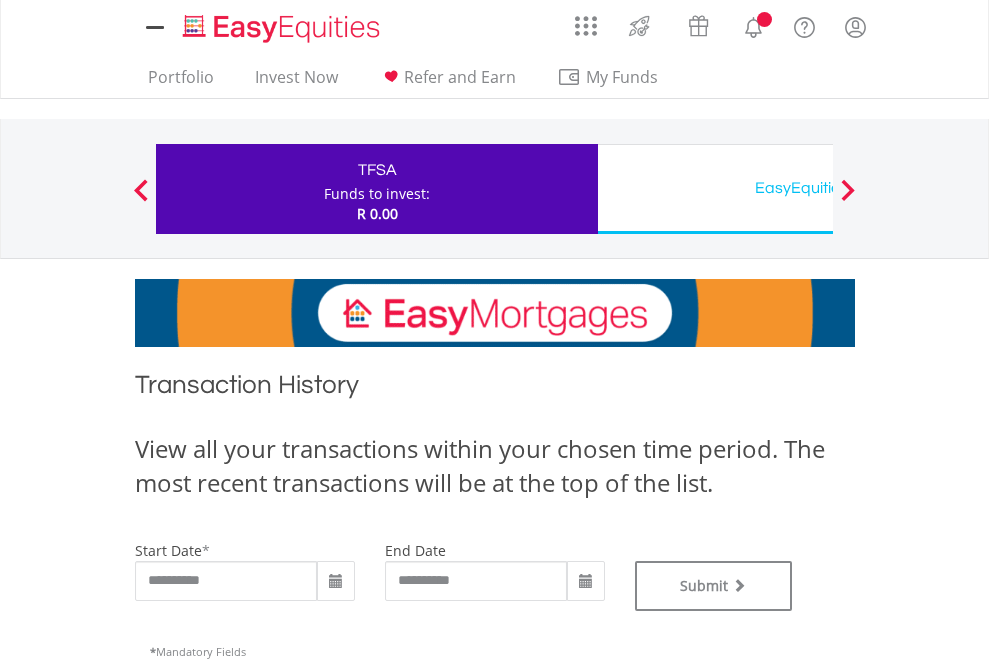 scroll, scrollTop: 0, scrollLeft: 0, axis: both 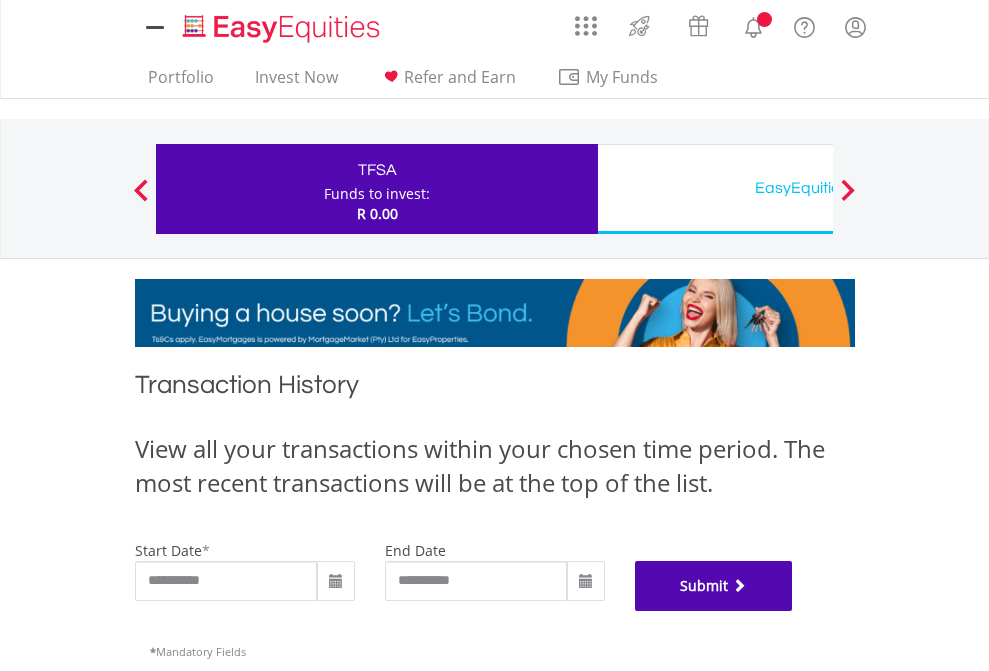 click on "Submit" at bounding box center (714, 586) 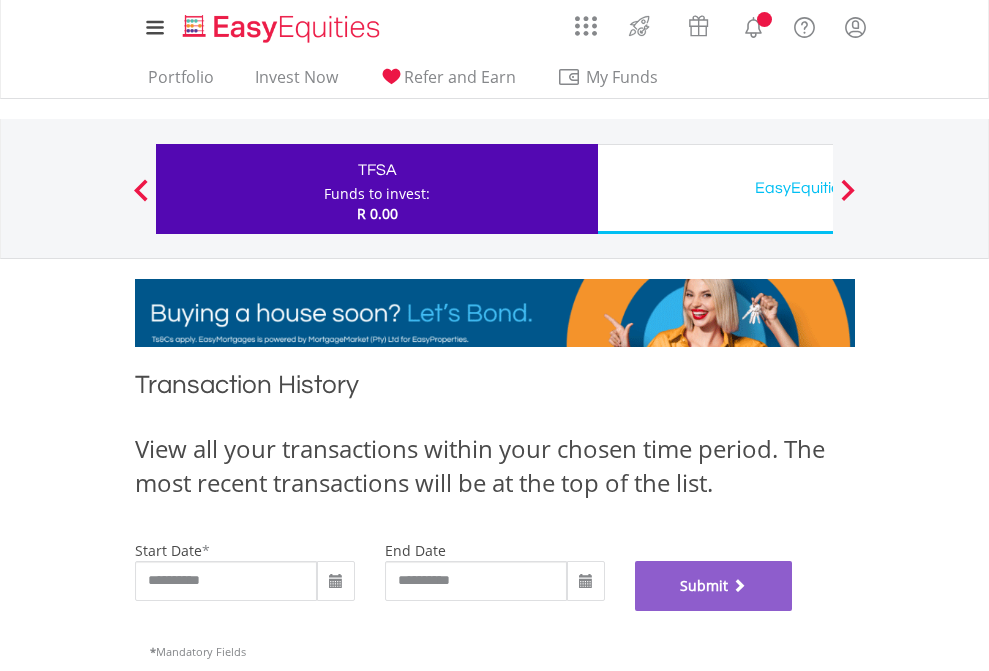 scroll, scrollTop: 811, scrollLeft: 0, axis: vertical 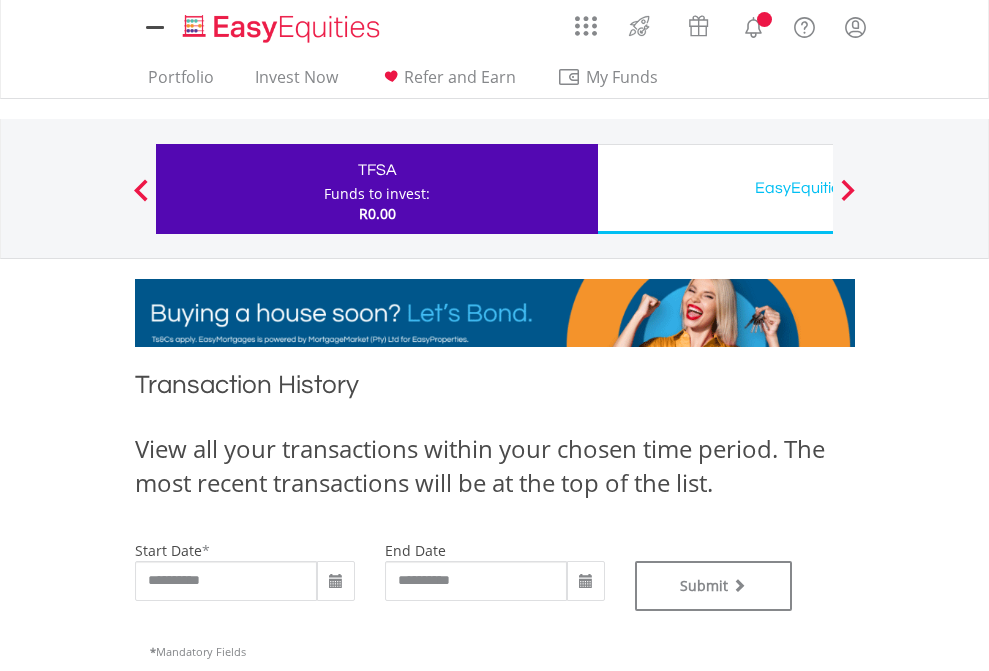 click on "EasyEquities USD" at bounding box center [818, 188] 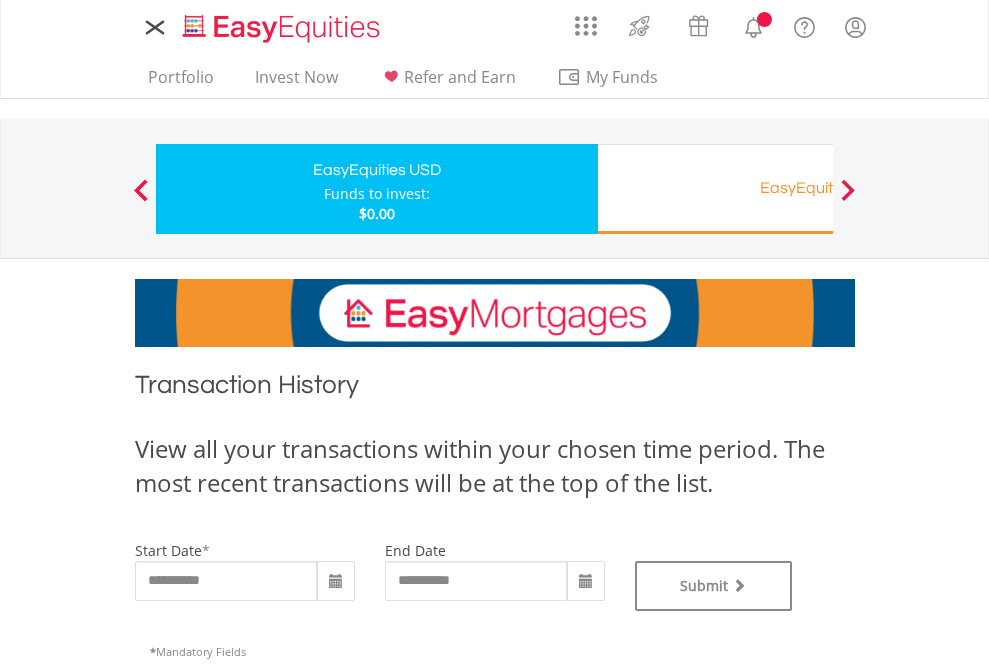 scroll, scrollTop: 0, scrollLeft: 0, axis: both 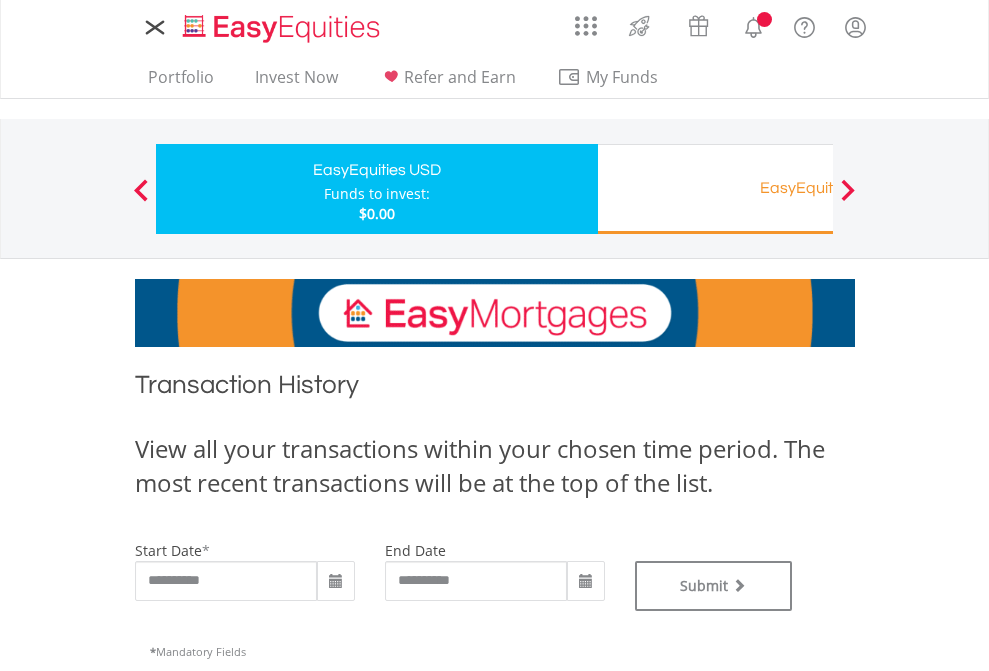 type on "**********" 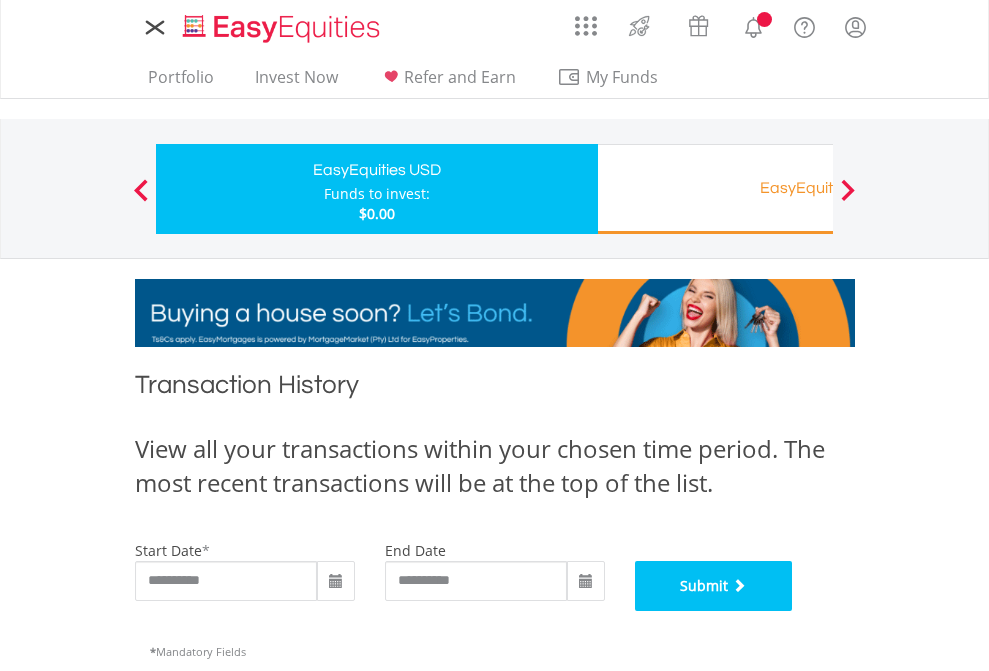 click on "Submit" at bounding box center [714, 586] 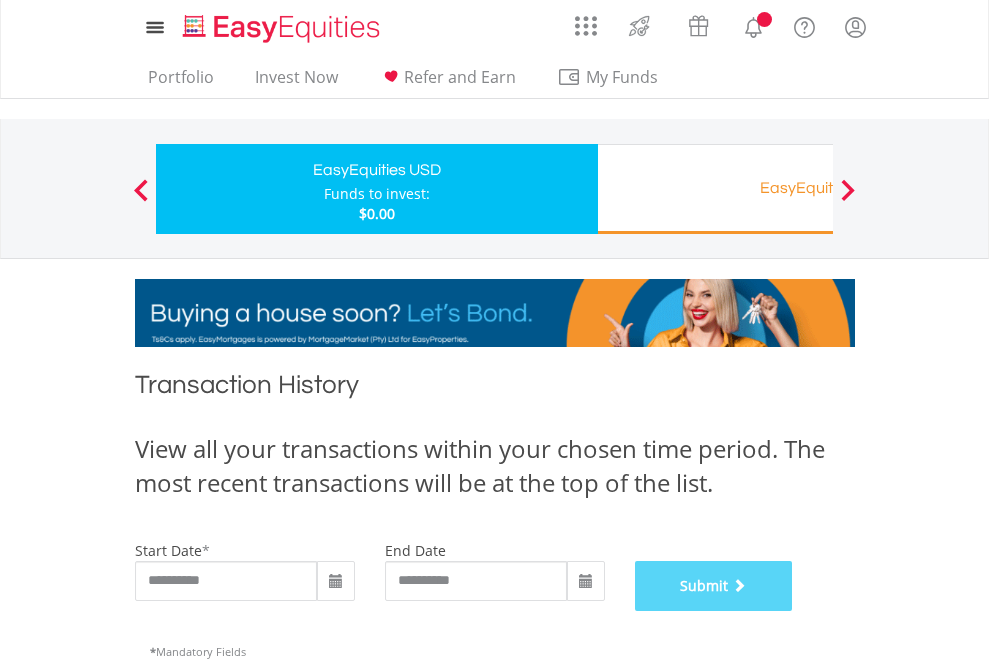 scroll, scrollTop: 811, scrollLeft: 0, axis: vertical 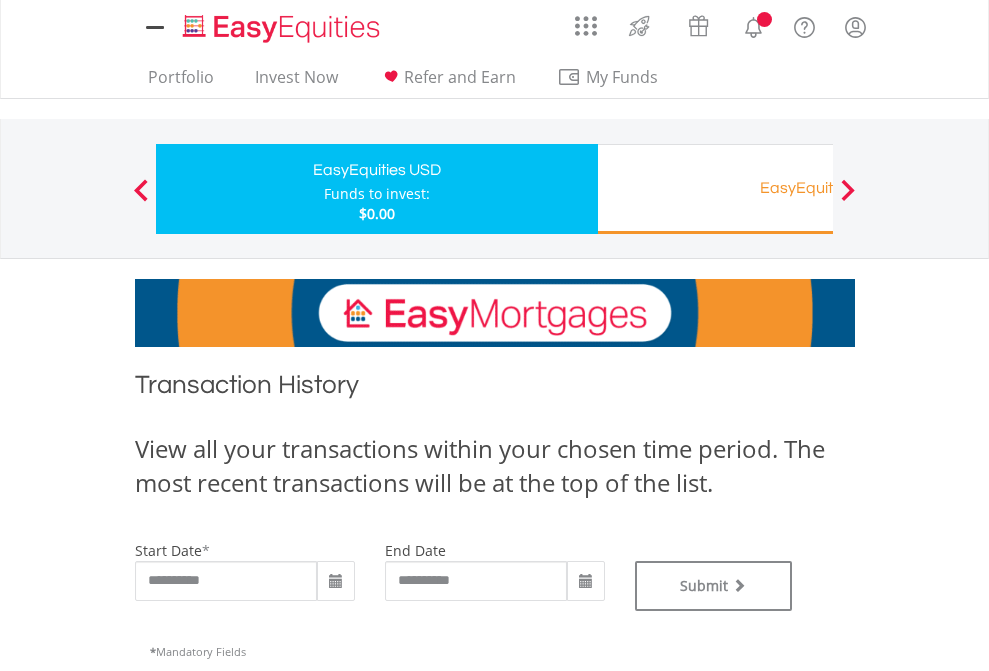 click on "EasyEquities RA" at bounding box center (818, 188) 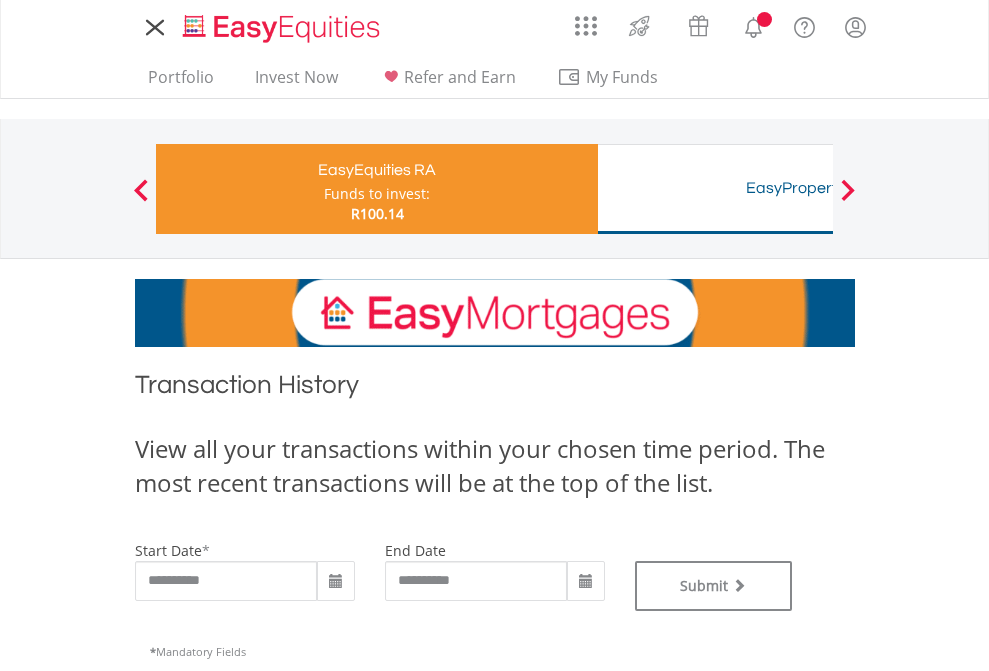 scroll, scrollTop: 0, scrollLeft: 0, axis: both 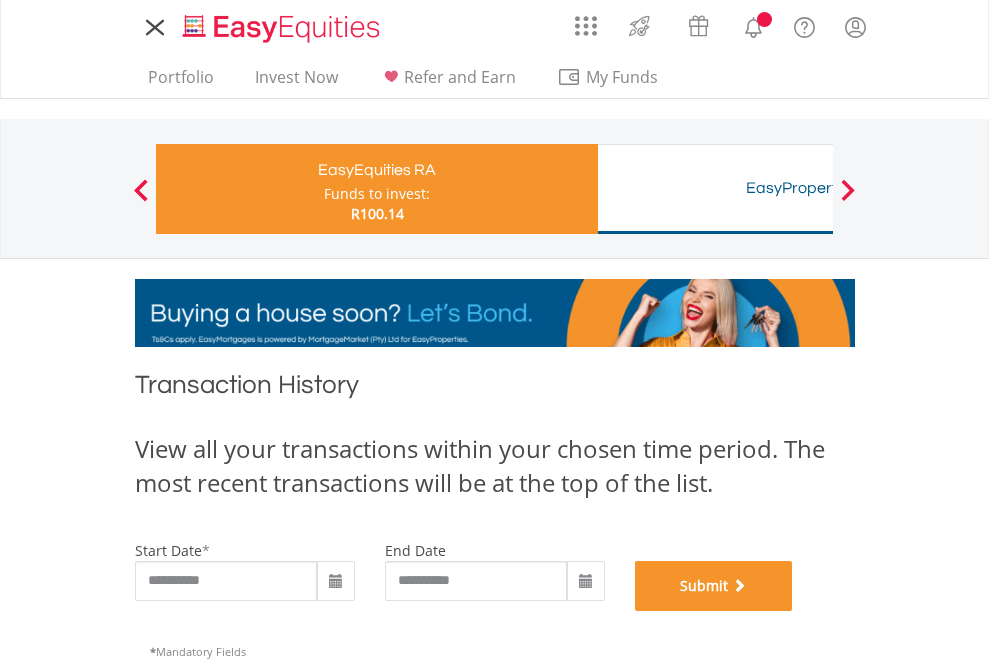 click on "Submit" at bounding box center [714, 586] 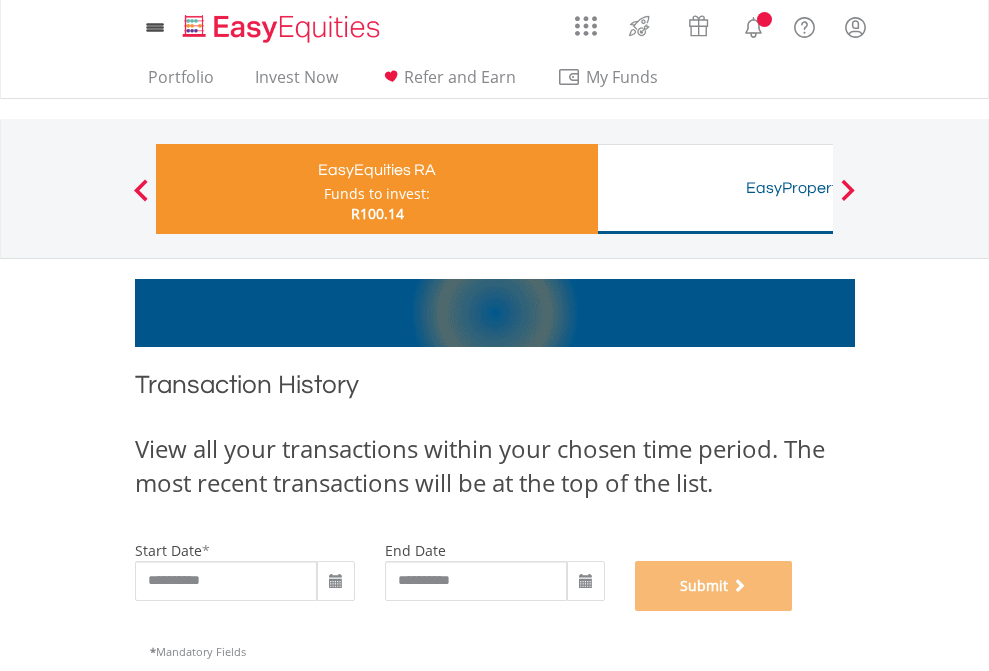 scroll, scrollTop: 811, scrollLeft: 0, axis: vertical 